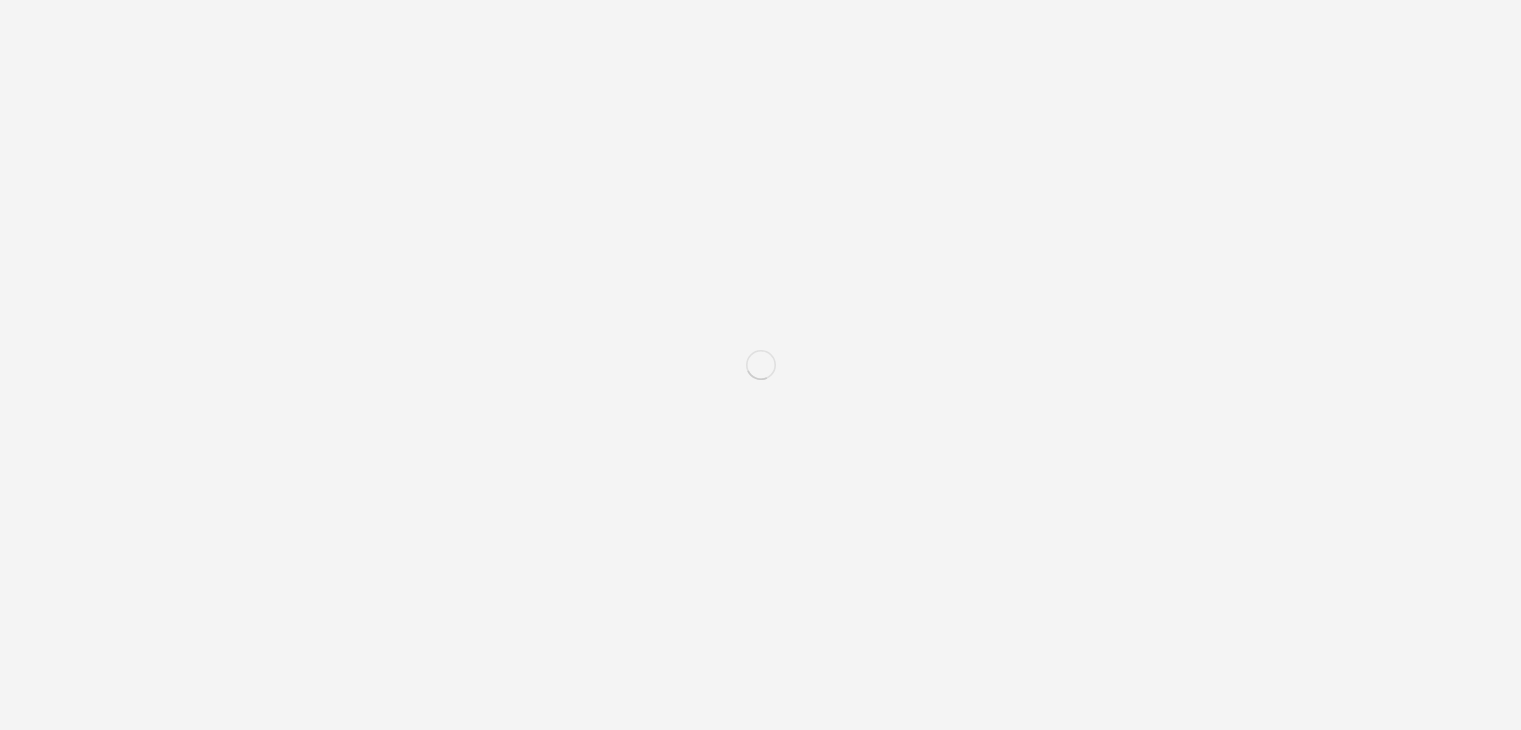 scroll, scrollTop: 0, scrollLeft: 0, axis: both 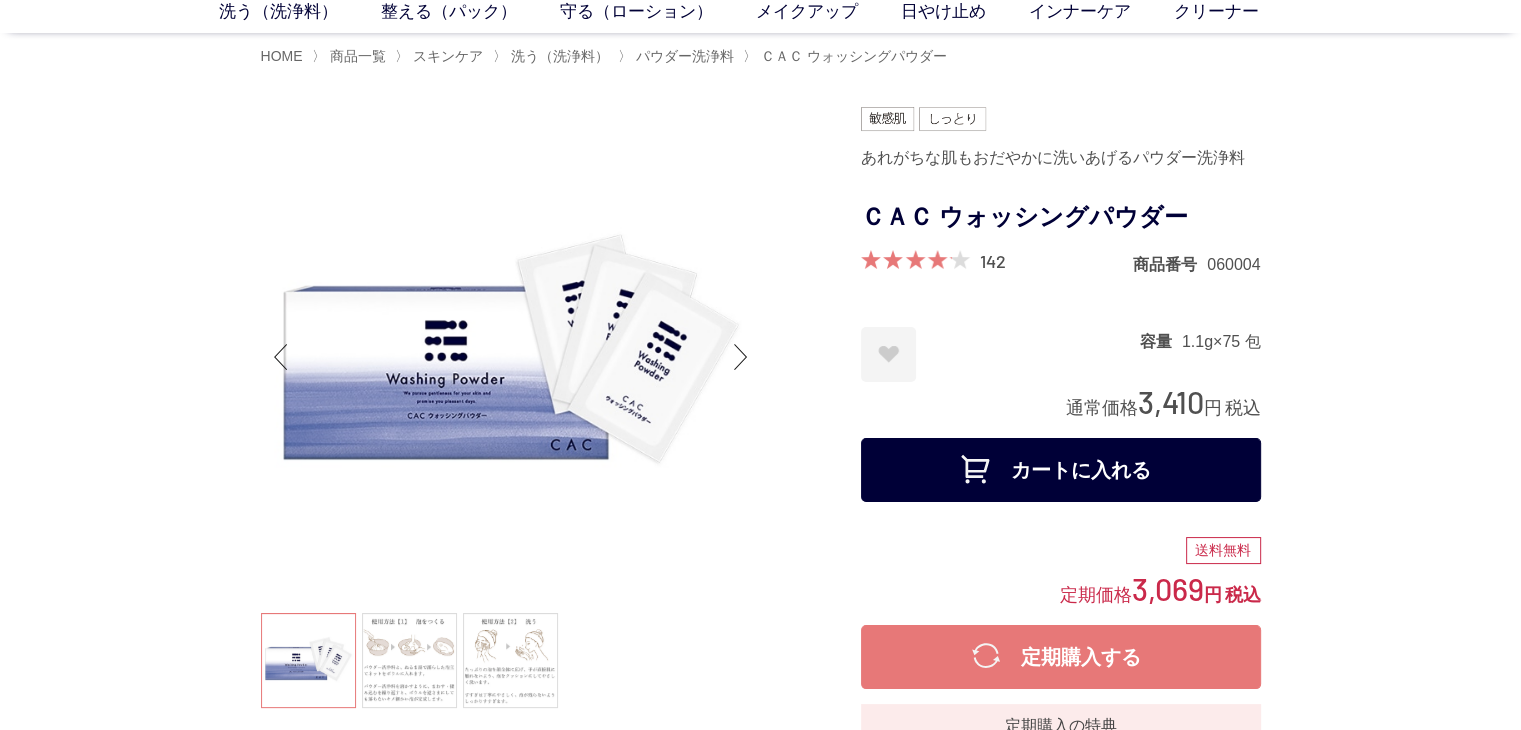 click on "カートに入れる" at bounding box center (1061, 470) 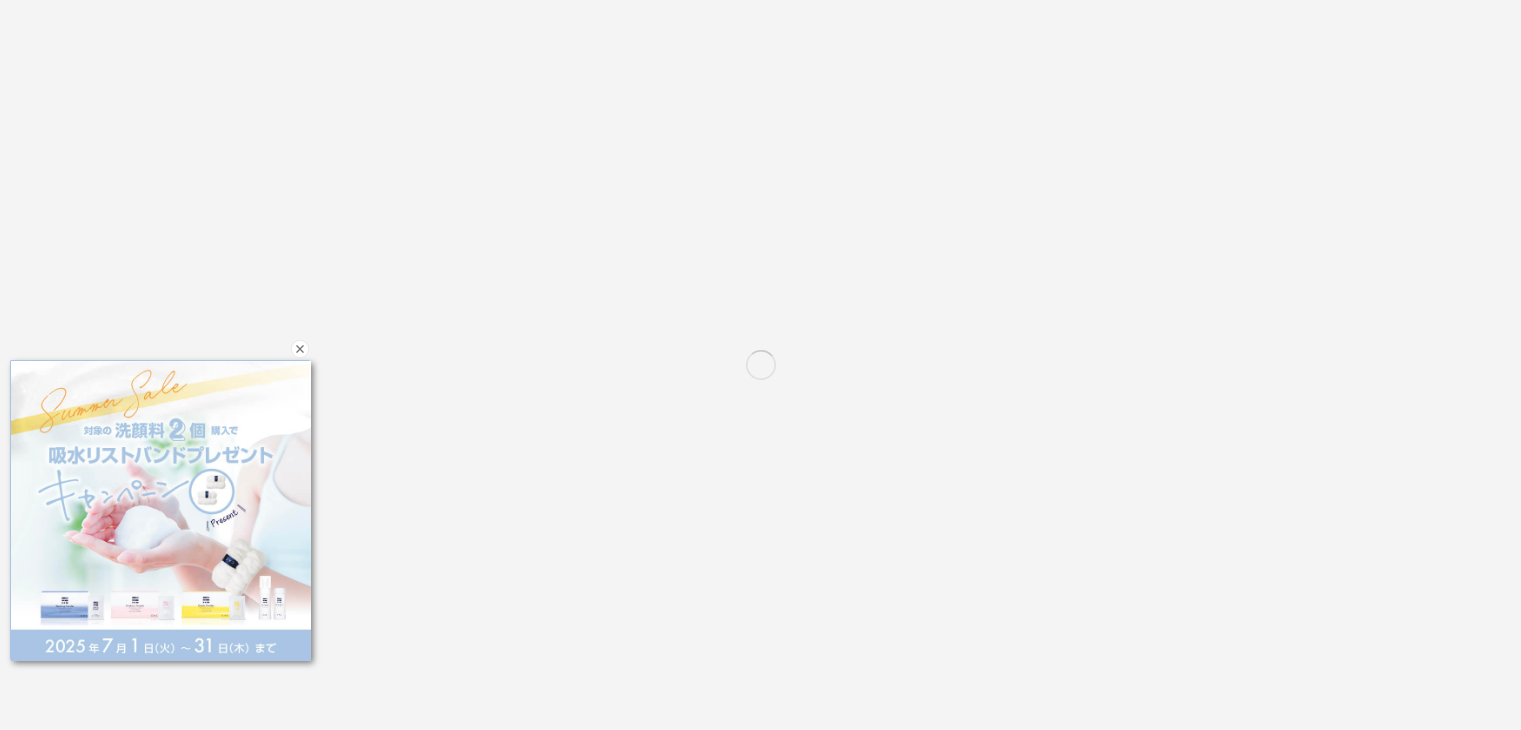 scroll, scrollTop: 0, scrollLeft: 0, axis: both 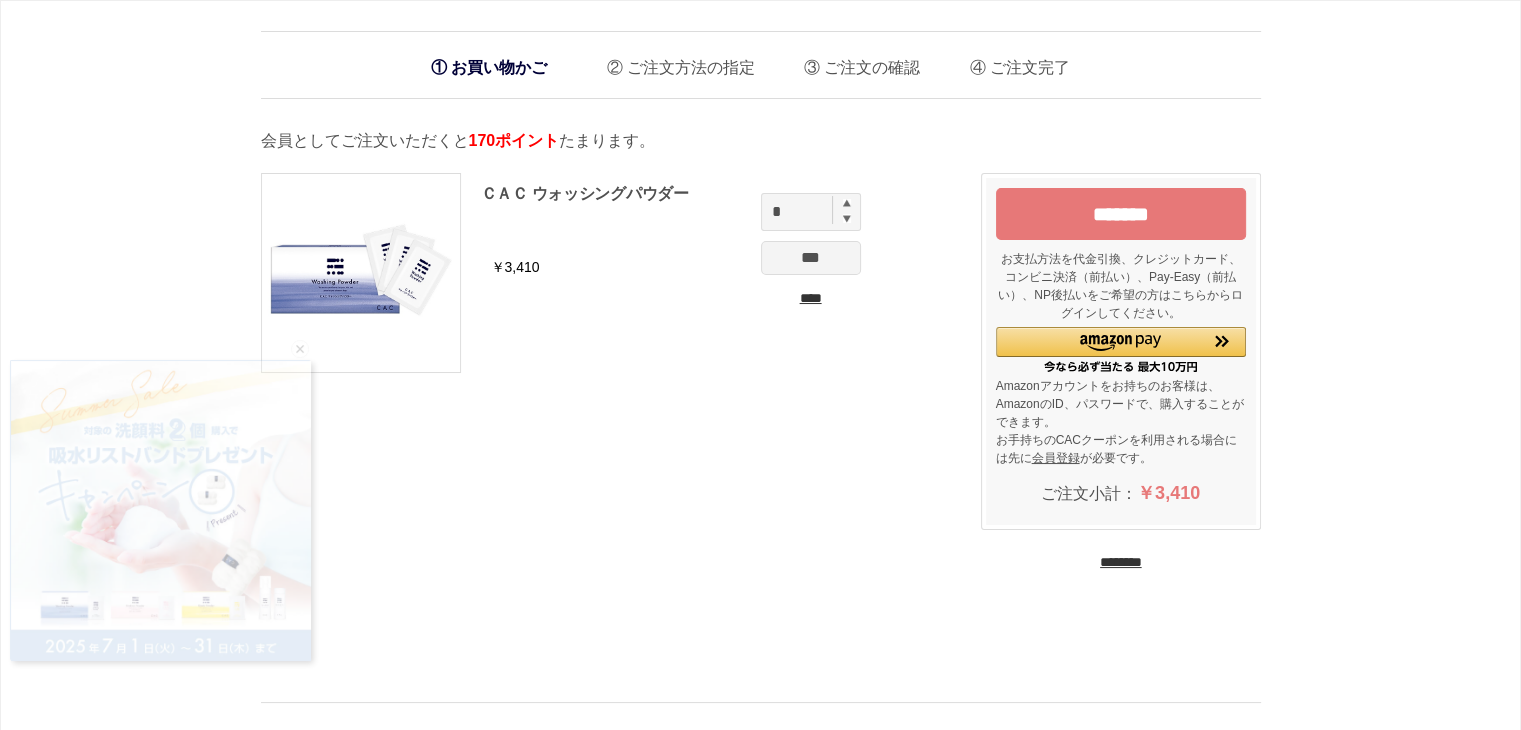 click at bounding box center (847, 203) 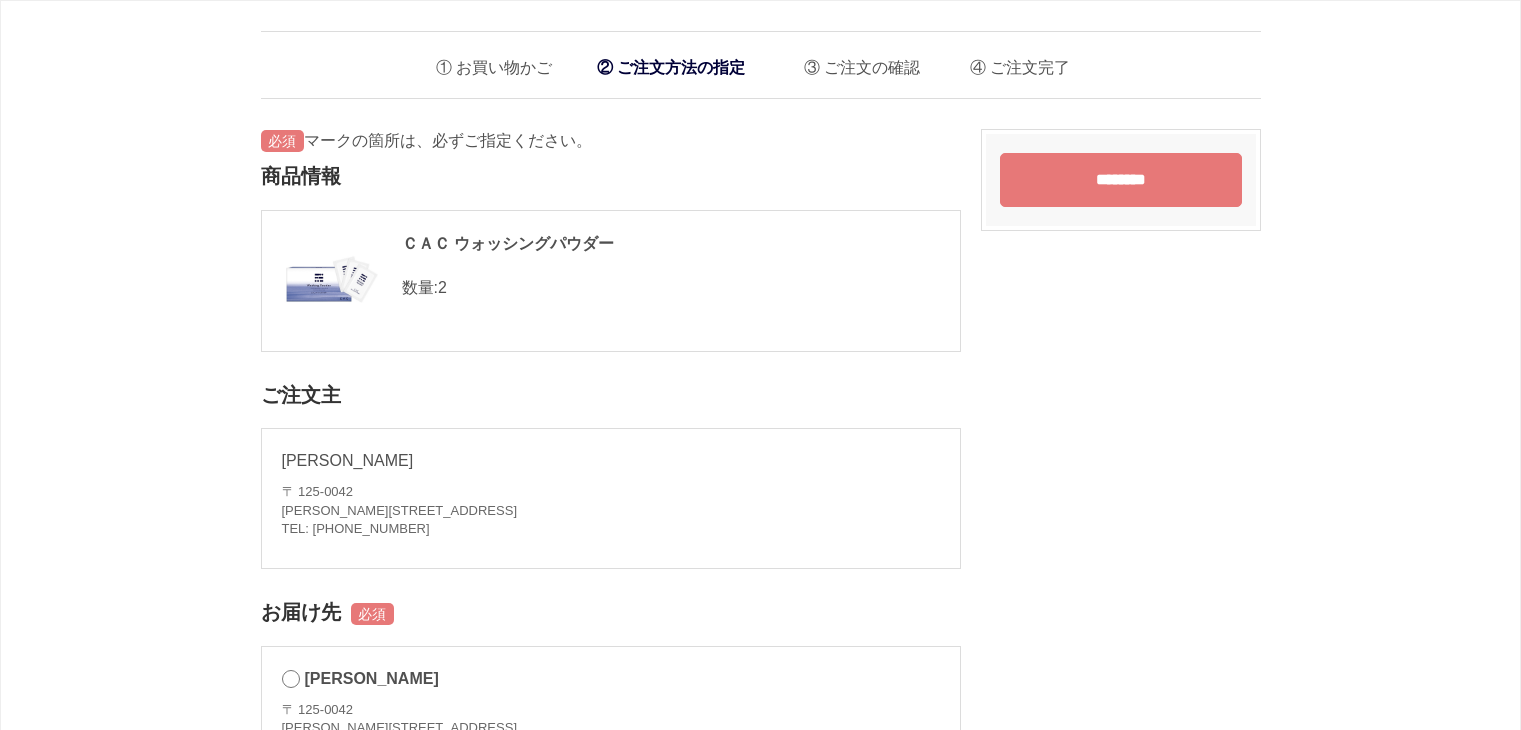 scroll, scrollTop: 0, scrollLeft: 0, axis: both 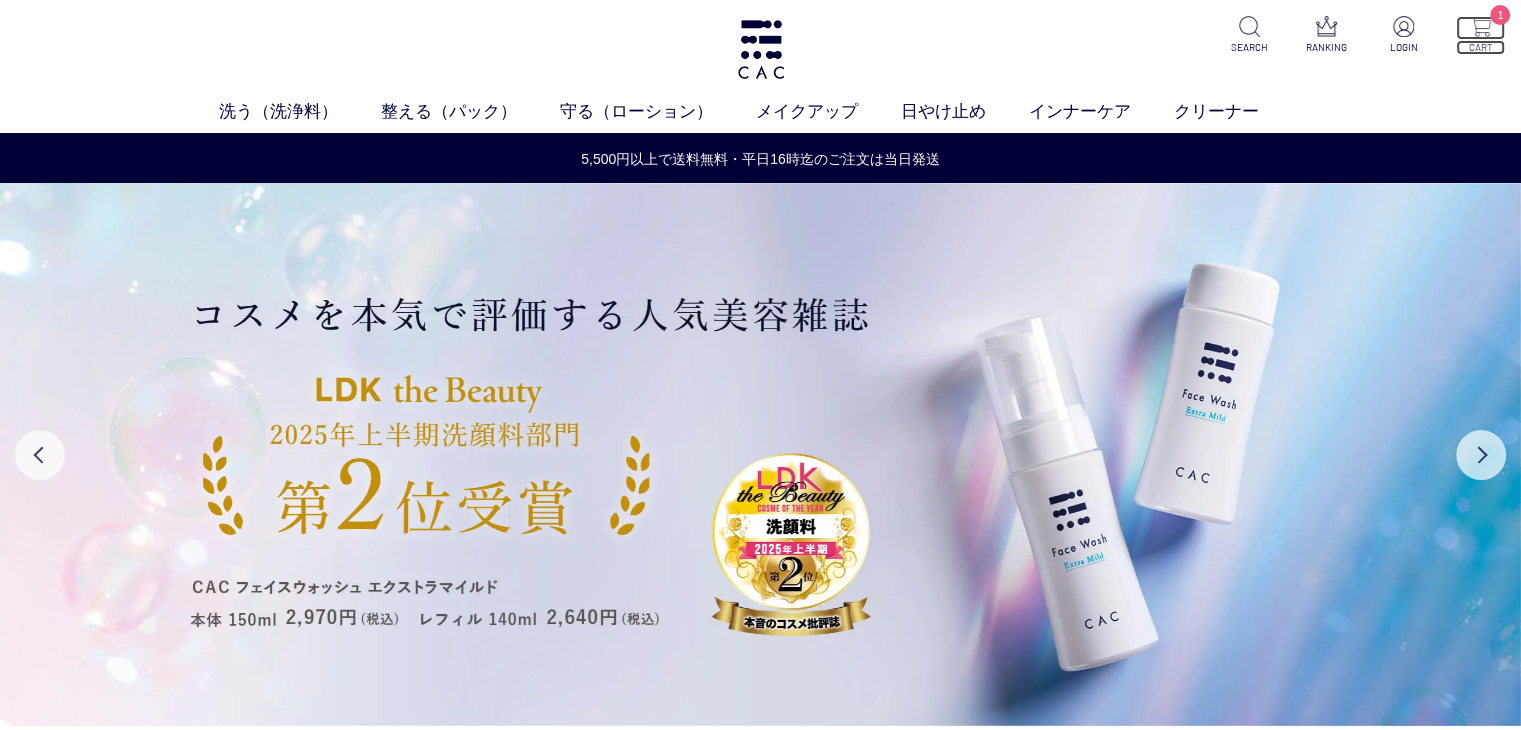 click on "1" at bounding box center (1480, 28) 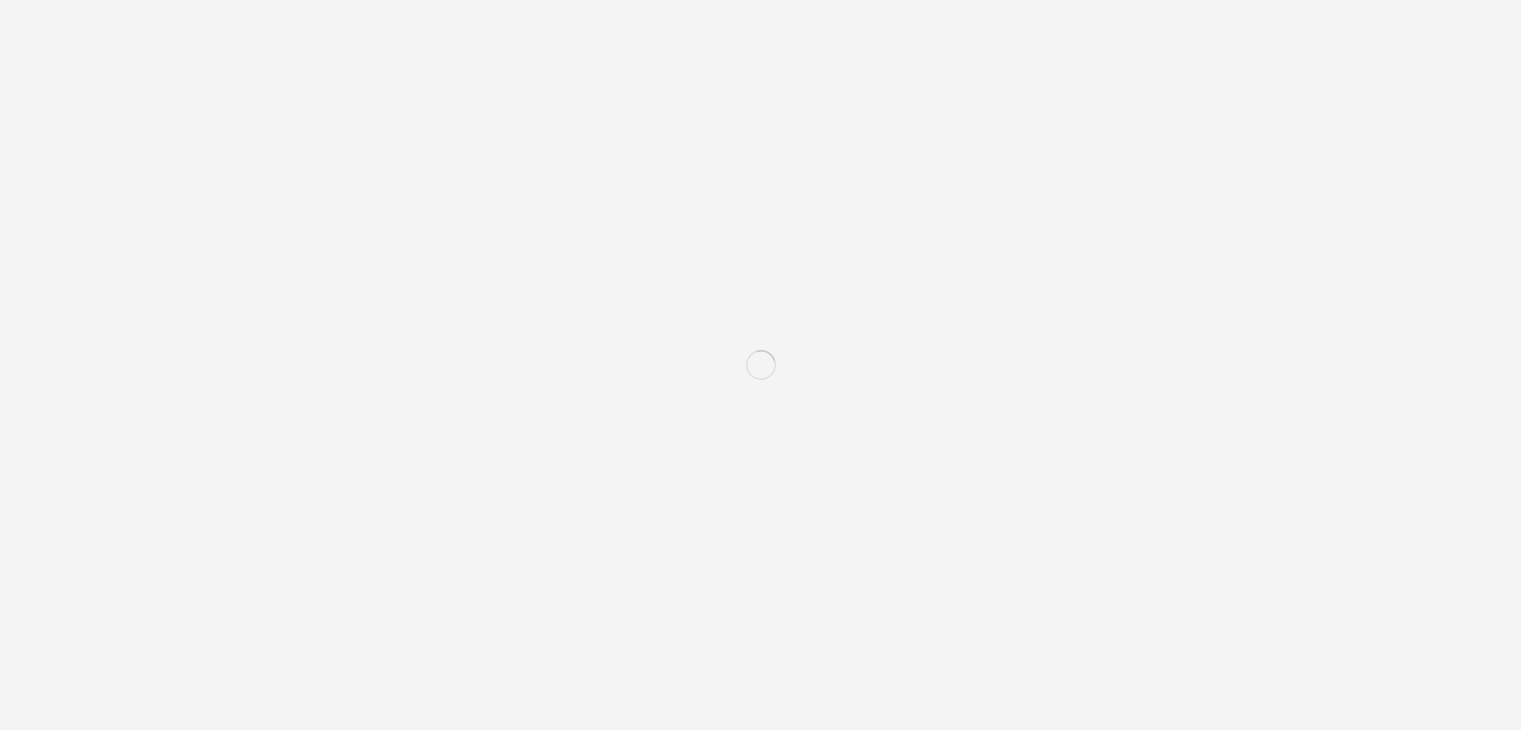 scroll, scrollTop: 0, scrollLeft: 0, axis: both 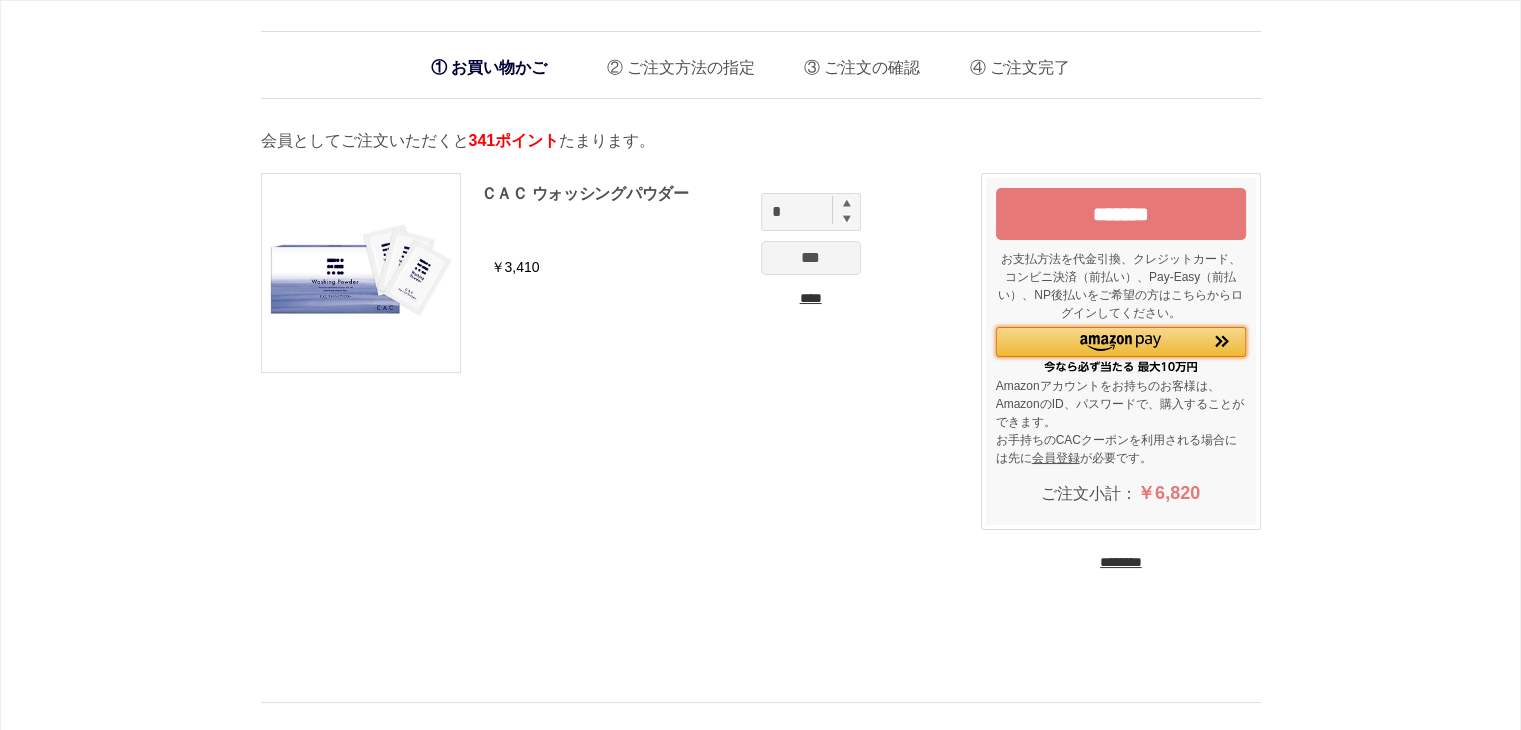 click at bounding box center (1120, 343) 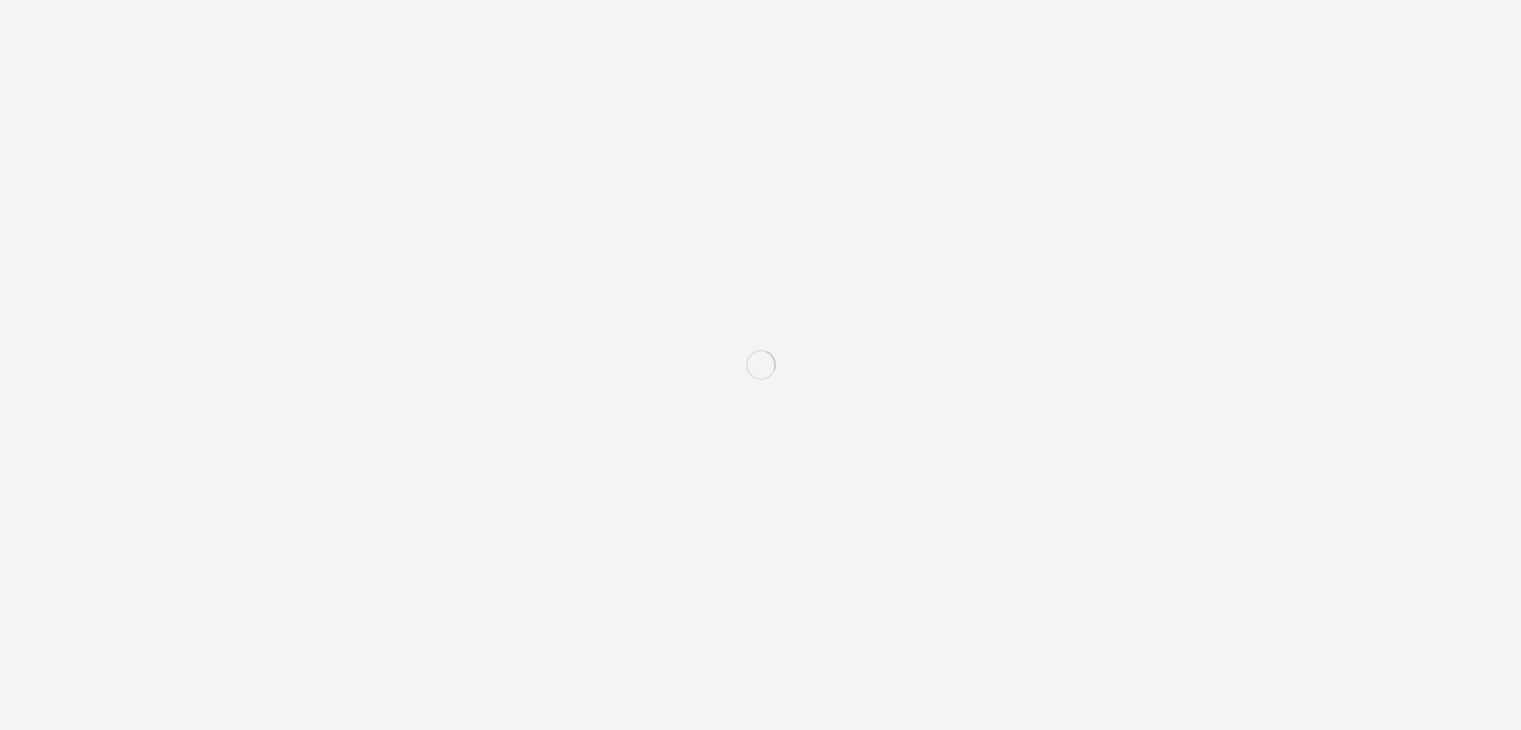 scroll, scrollTop: 0, scrollLeft: 0, axis: both 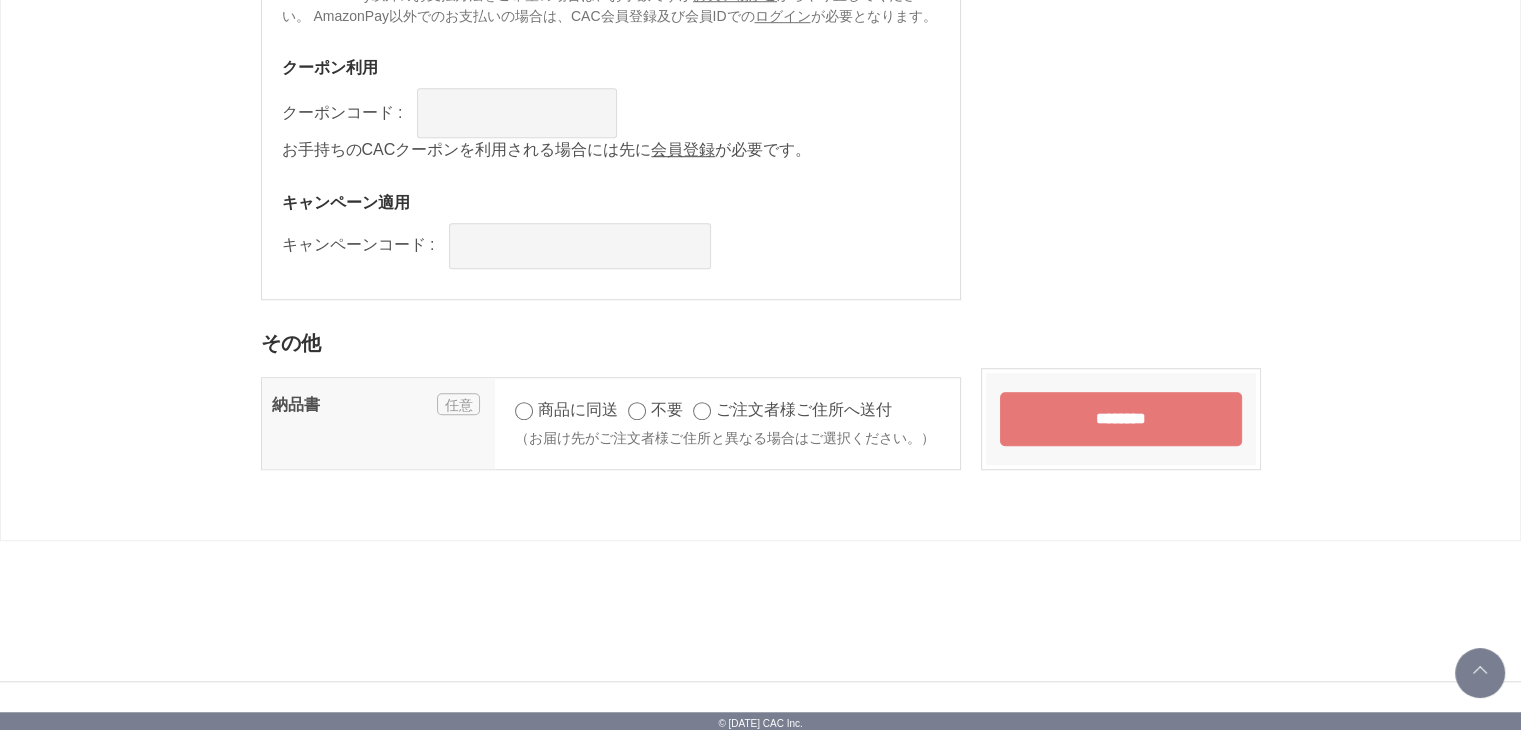 click on "********" at bounding box center (1121, 419) 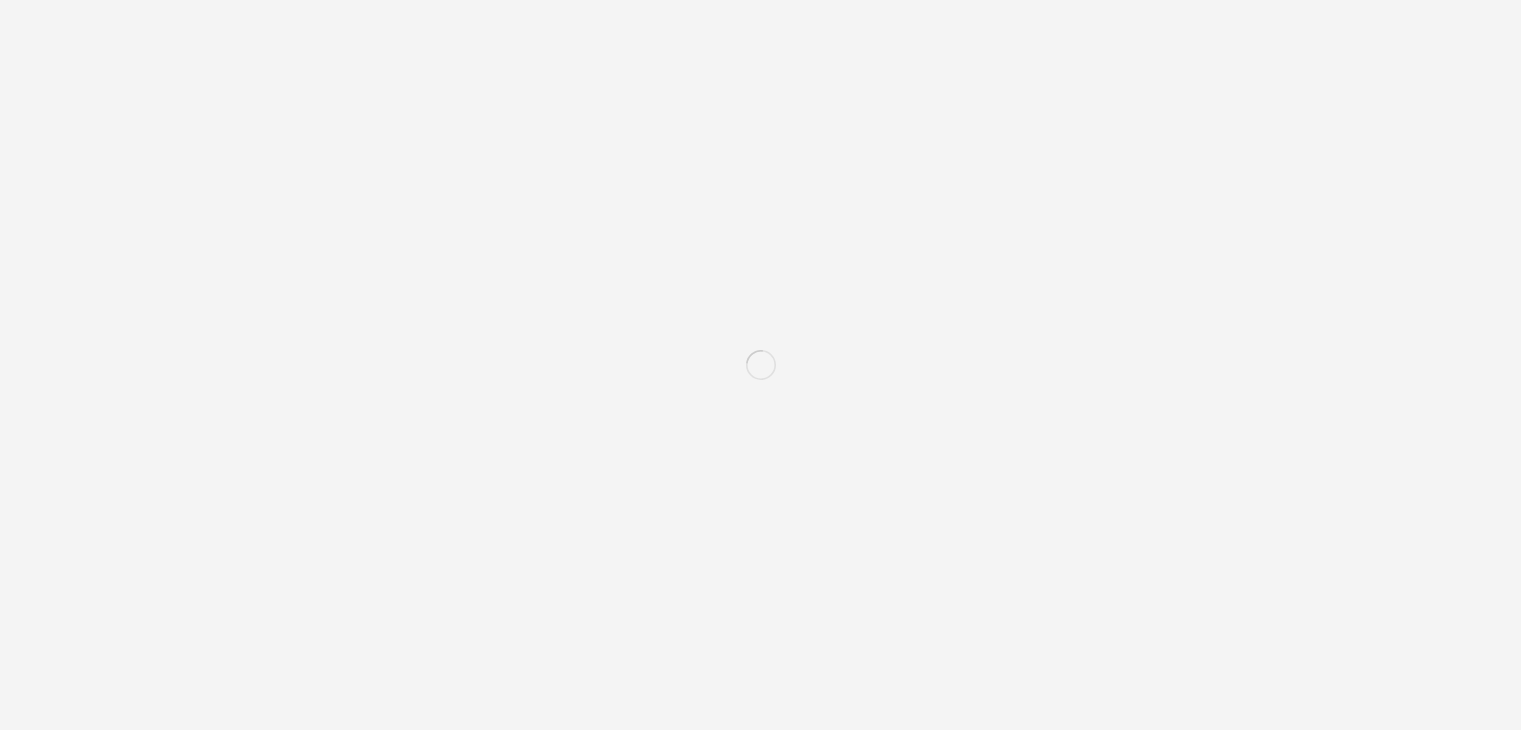 scroll, scrollTop: 0, scrollLeft: 0, axis: both 